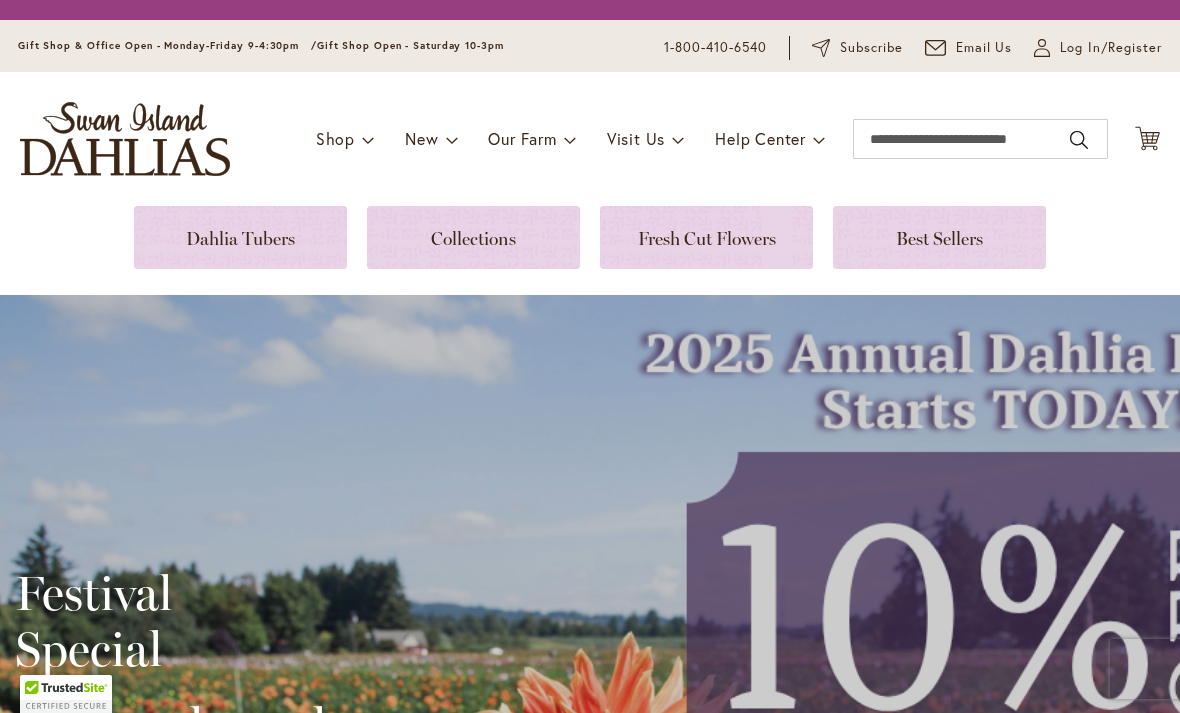 scroll, scrollTop: 0, scrollLeft: 0, axis: both 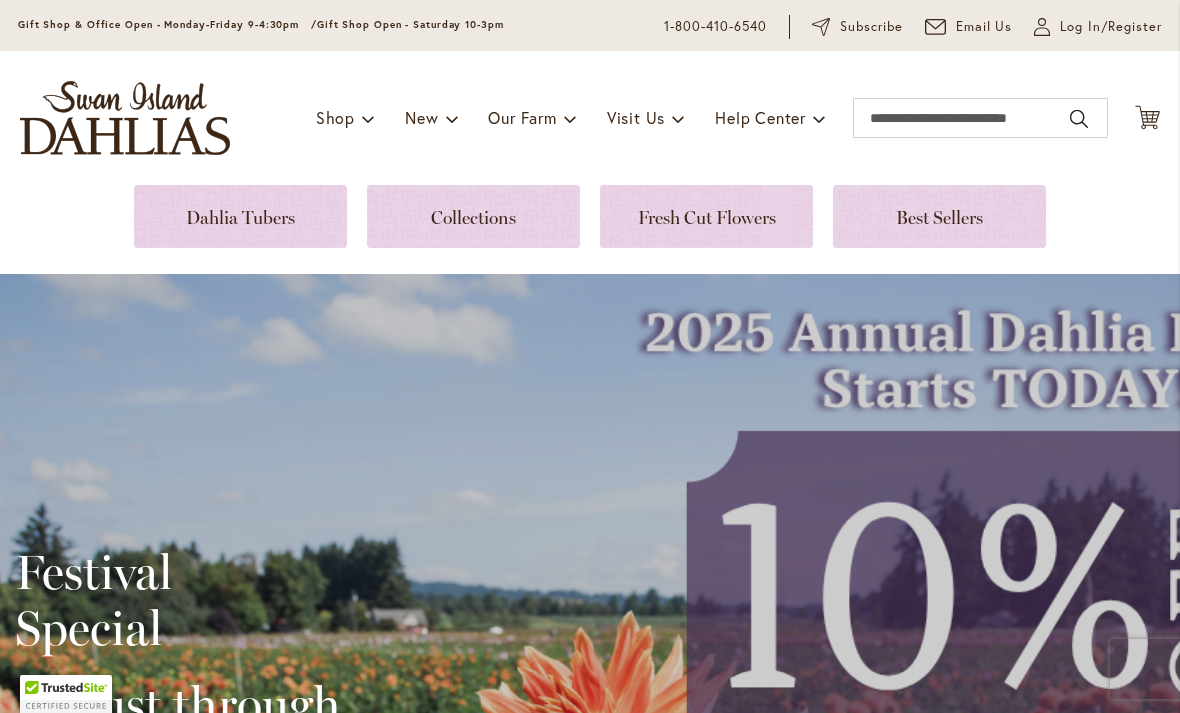 click at bounding box center (240, 216) 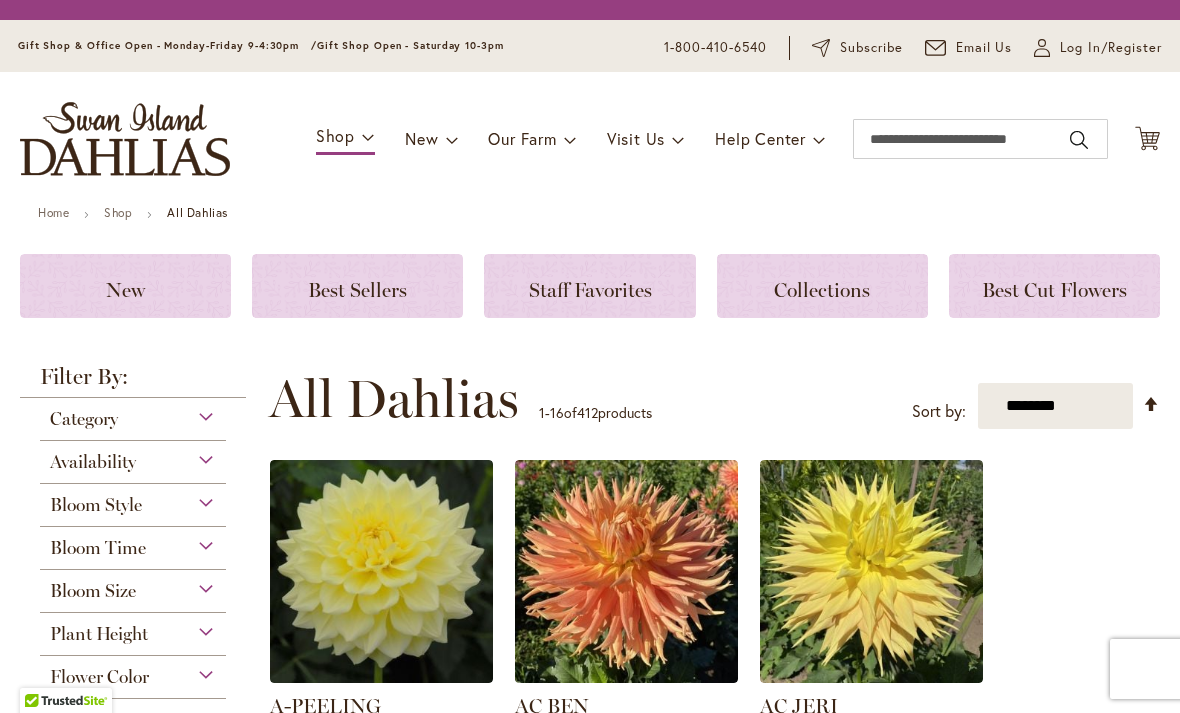 scroll, scrollTop: 0, scrollLeft: 0, axis: both 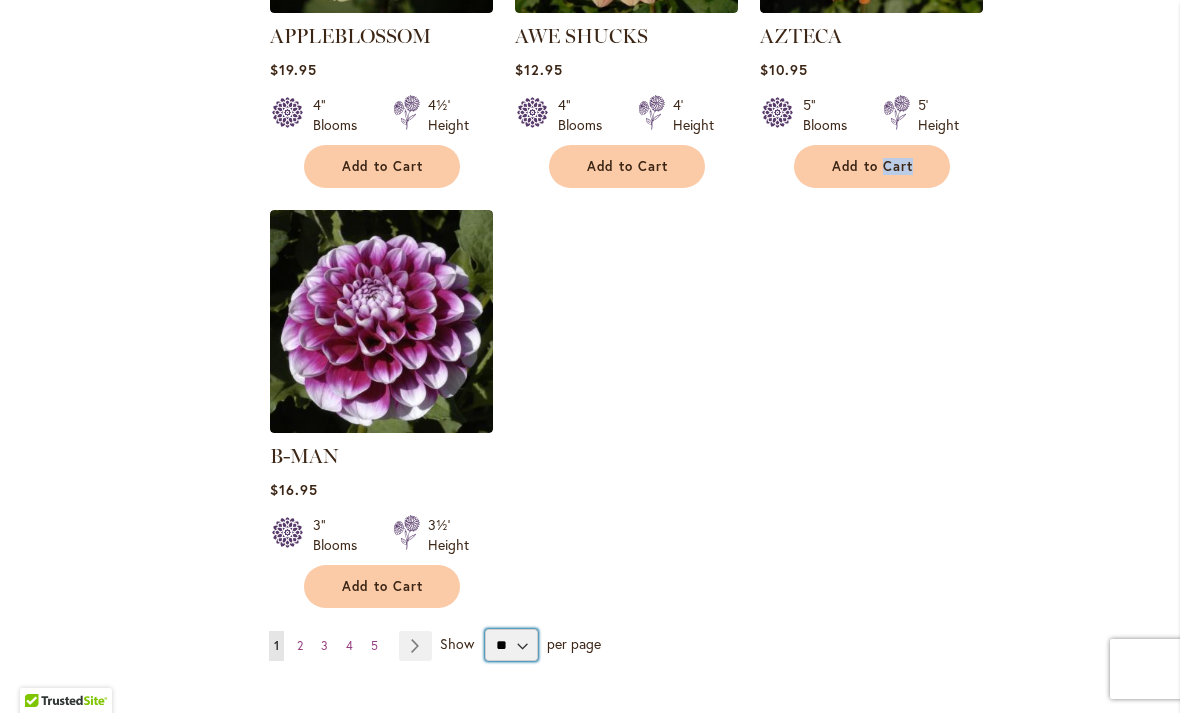 click on "**
**
**
**" at bounding box center (511, 645) 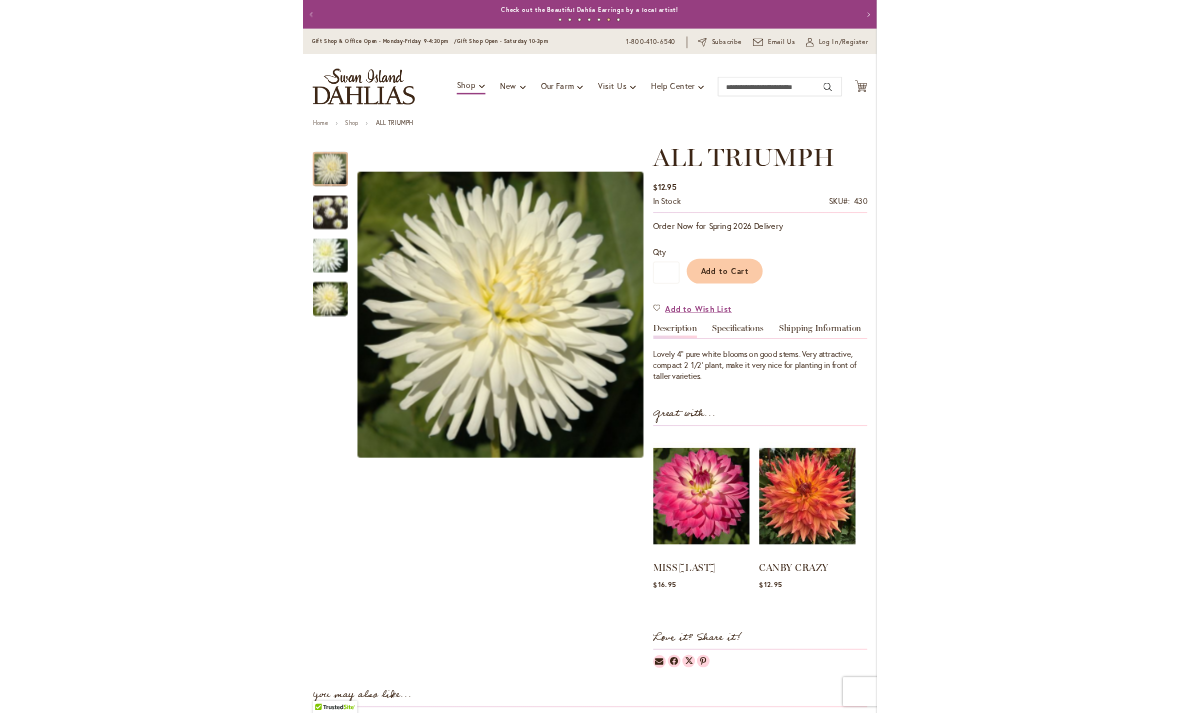 scroll, scrollTop: 0, scrollLeft: 0, axis: both 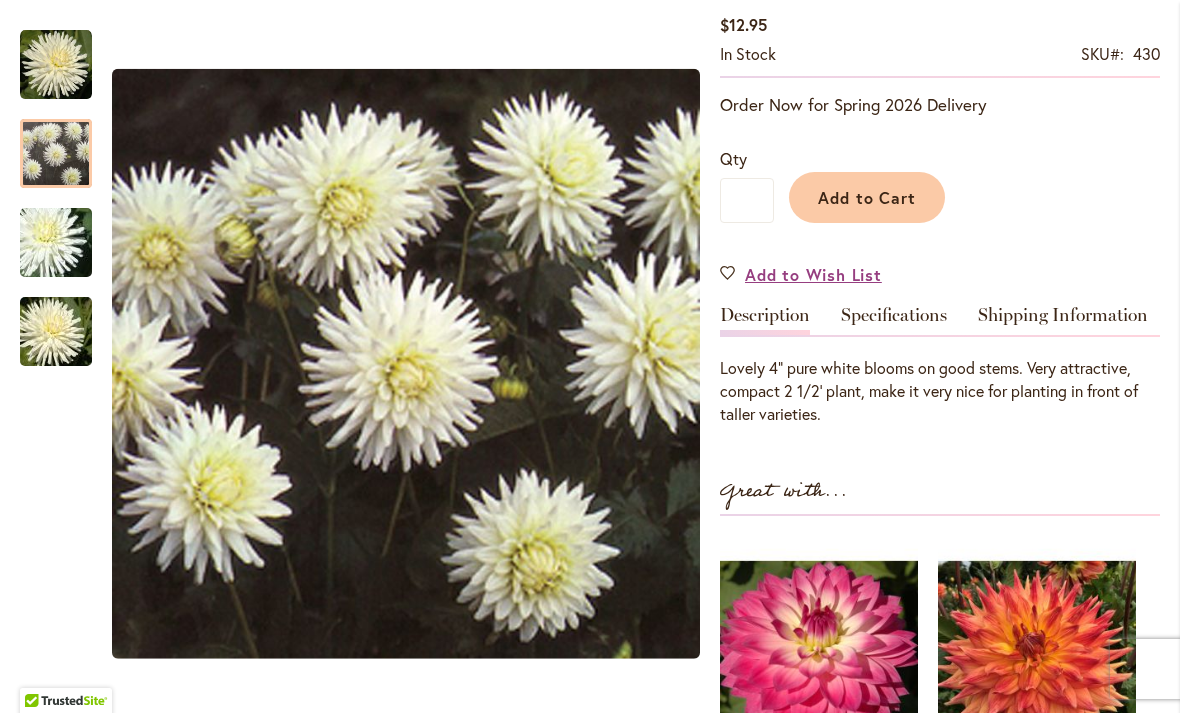 click at bounding box center [56, 153] 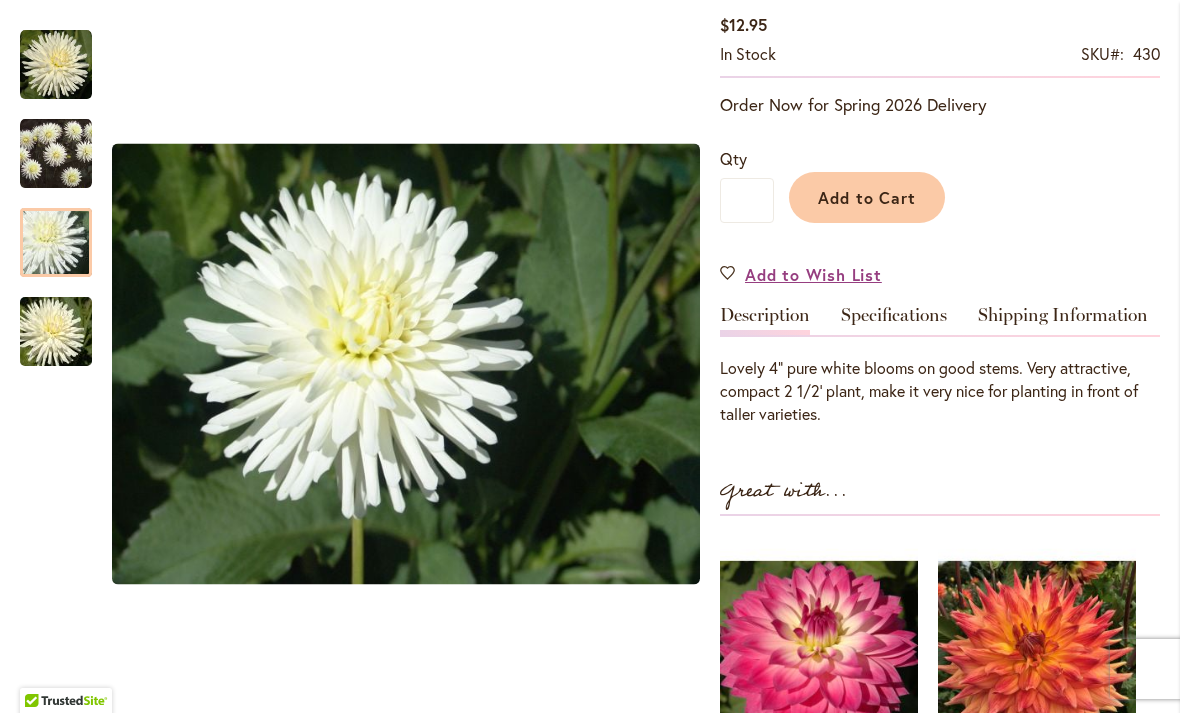 click at bounding box center [56, 242] 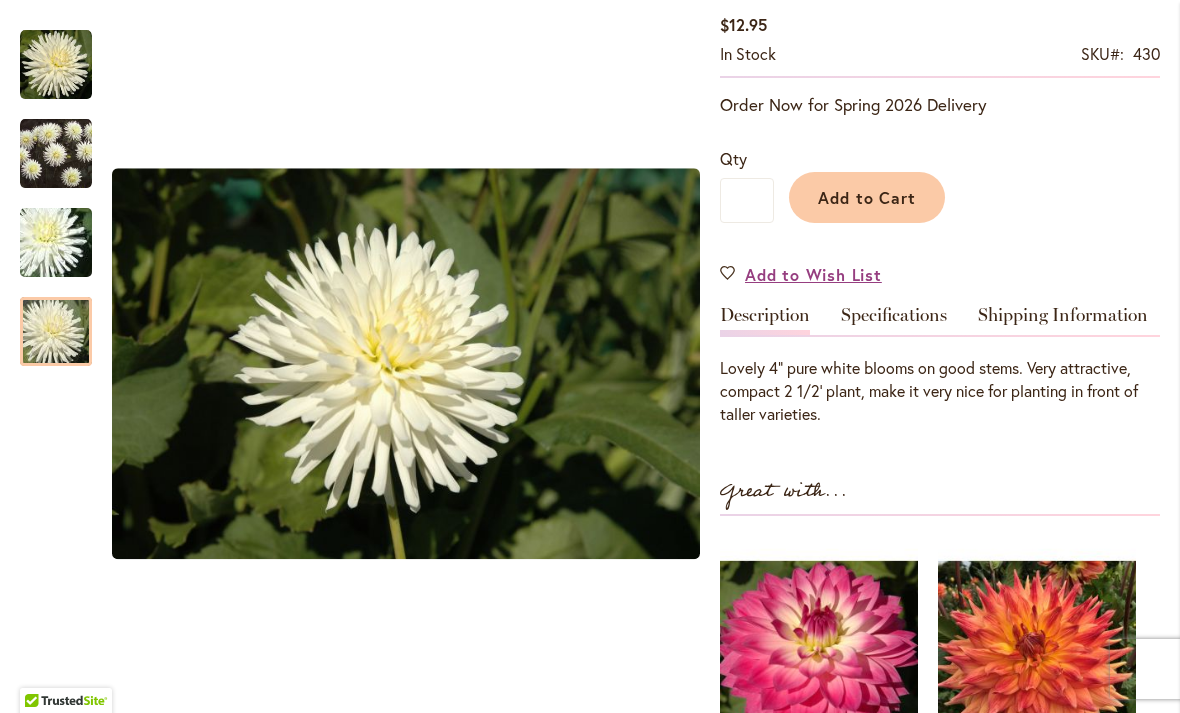 click at bounding box center (56, 332) 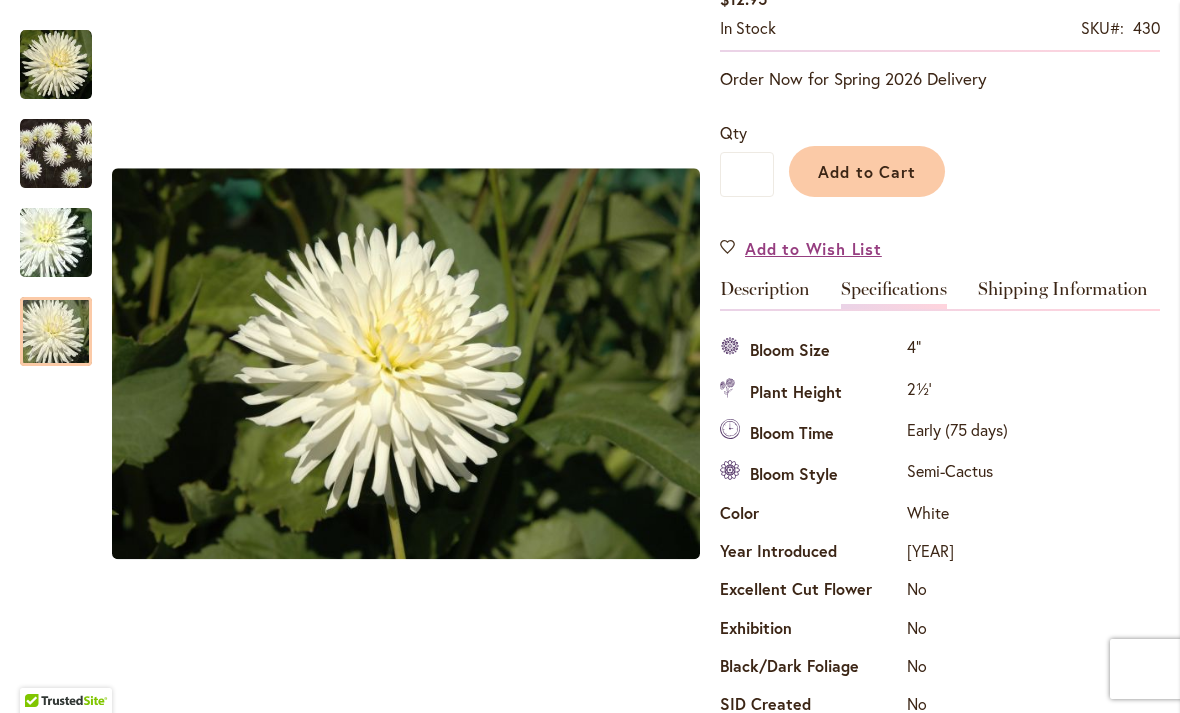 scroll, scrollTop: 388, scrollLeft: 0, axis: vertical 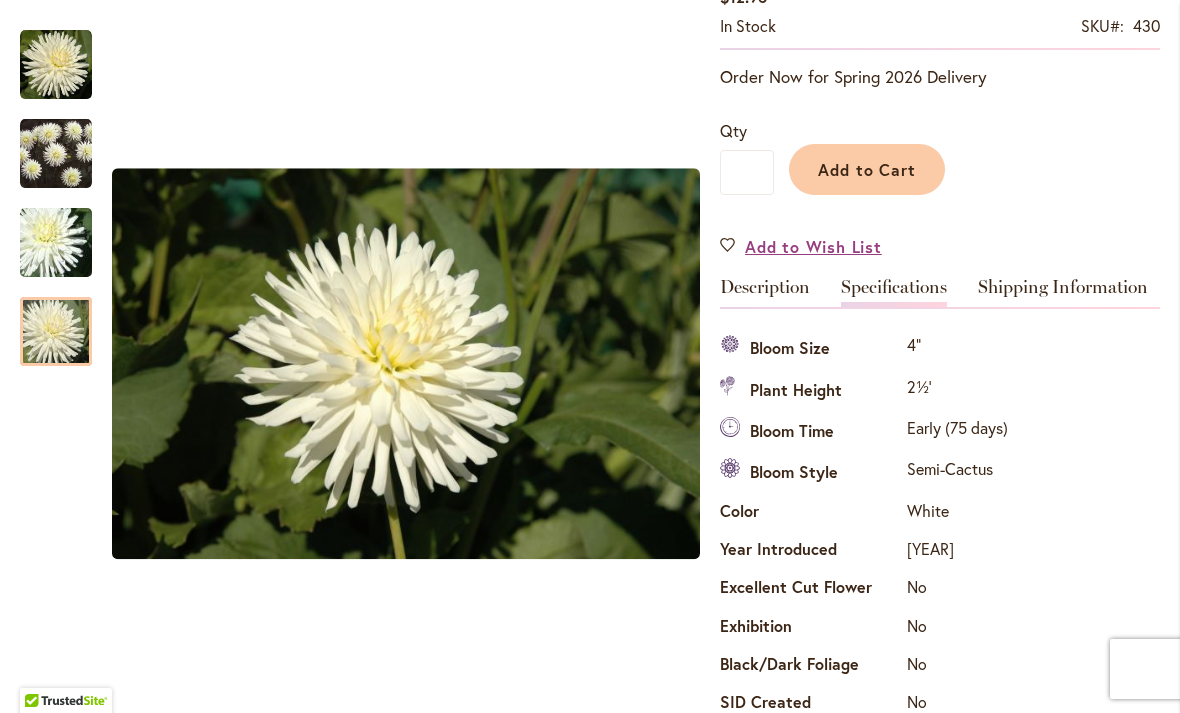 click on "Shipping Information" at bounding box center [1063, 292] 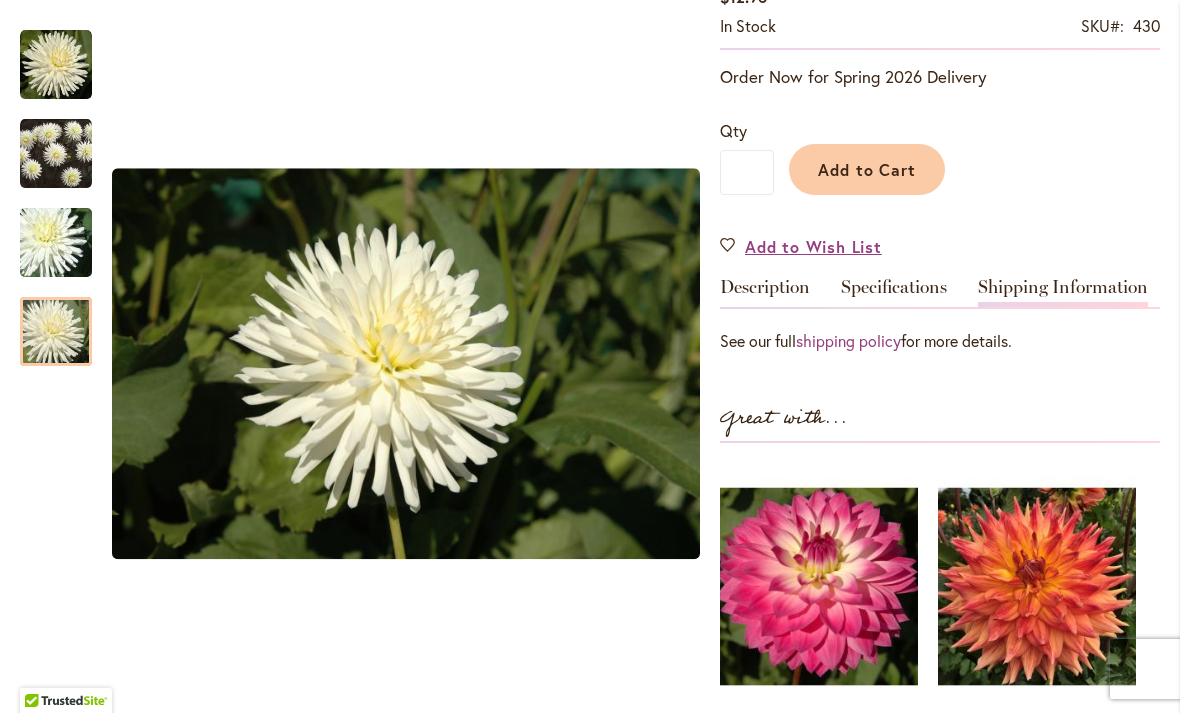click on "Specifications" at bounding box center [894, 292] 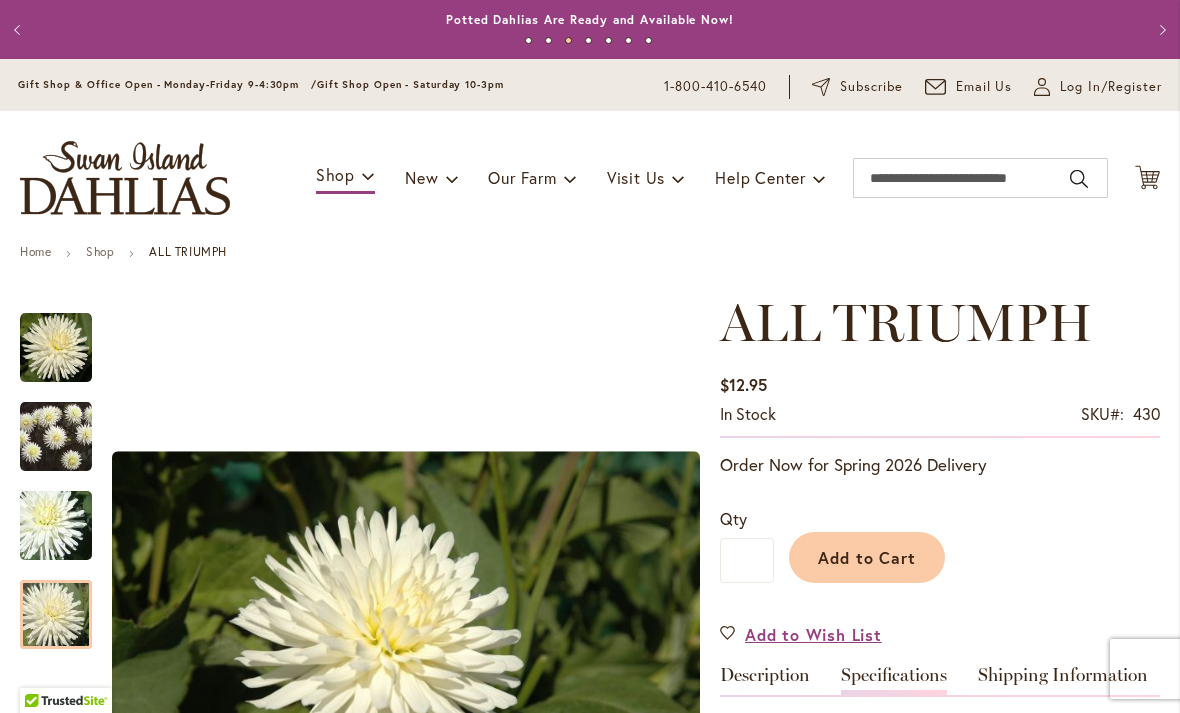 scroll, scrollTop: 0, scrollLeft: 0, axis: both 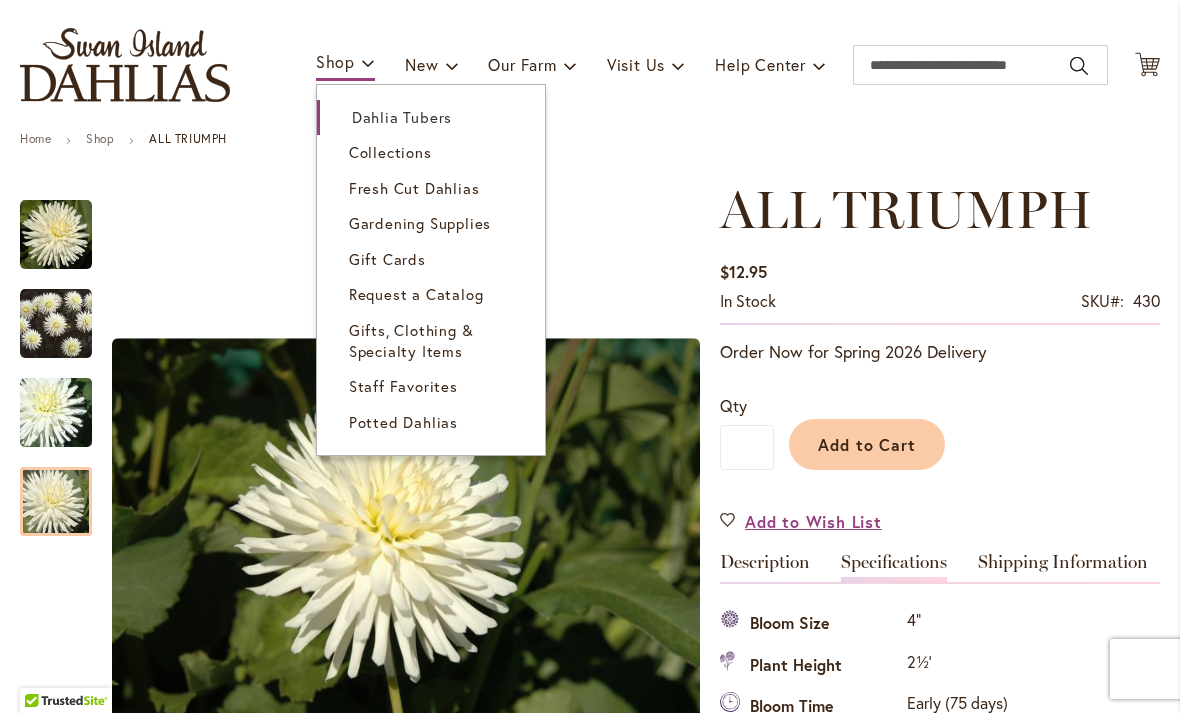 click on "Dahlia Tubers" at bounding box center [402, 117] 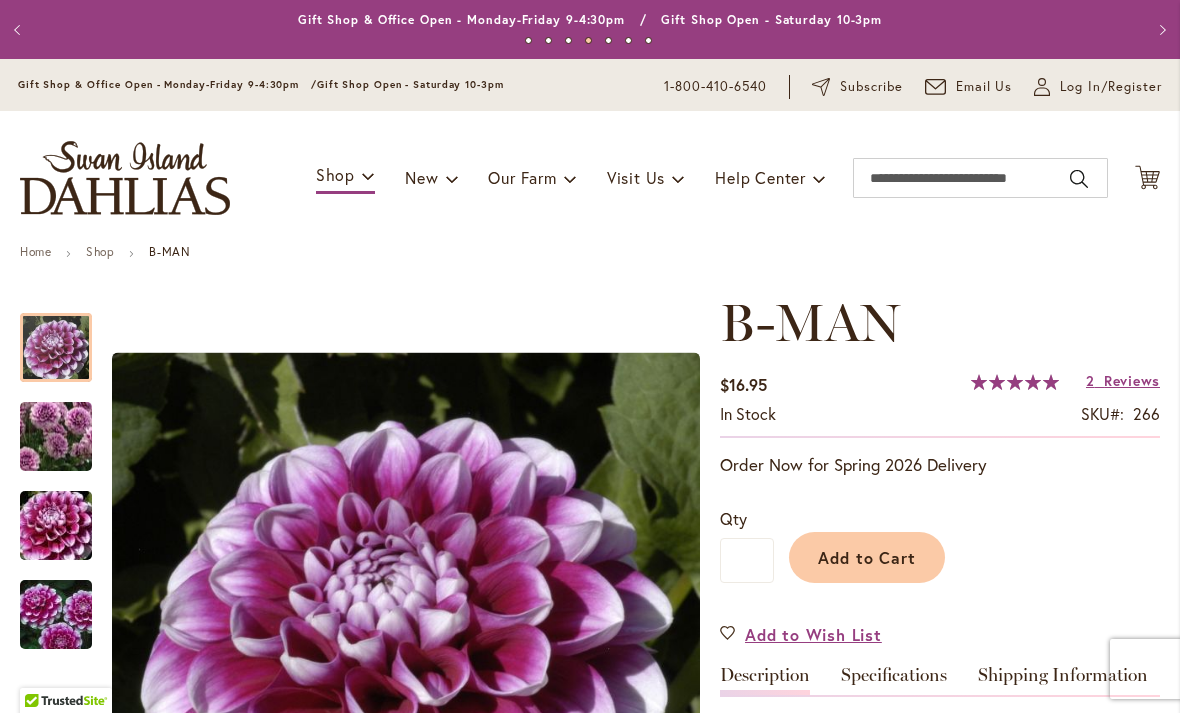 scroll, scrollTop: 0, scrollLeft: 0, axis: both 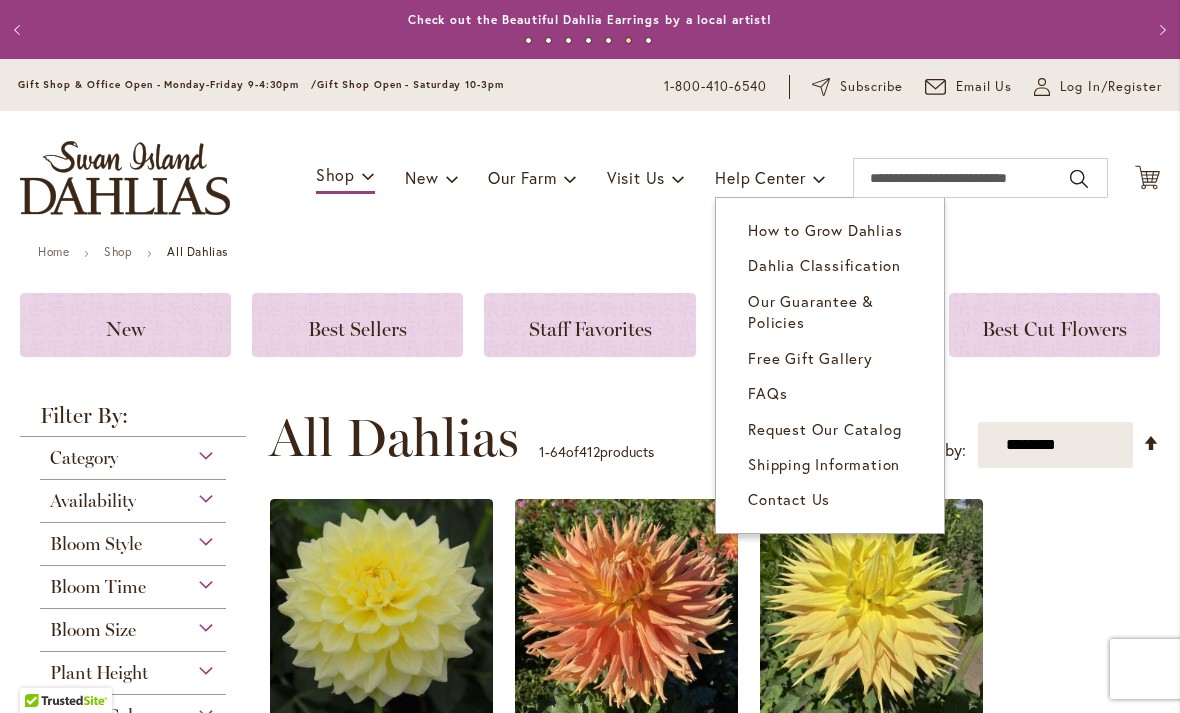 click on "How to Grow Dahlias" at bounding box center [825, 230] 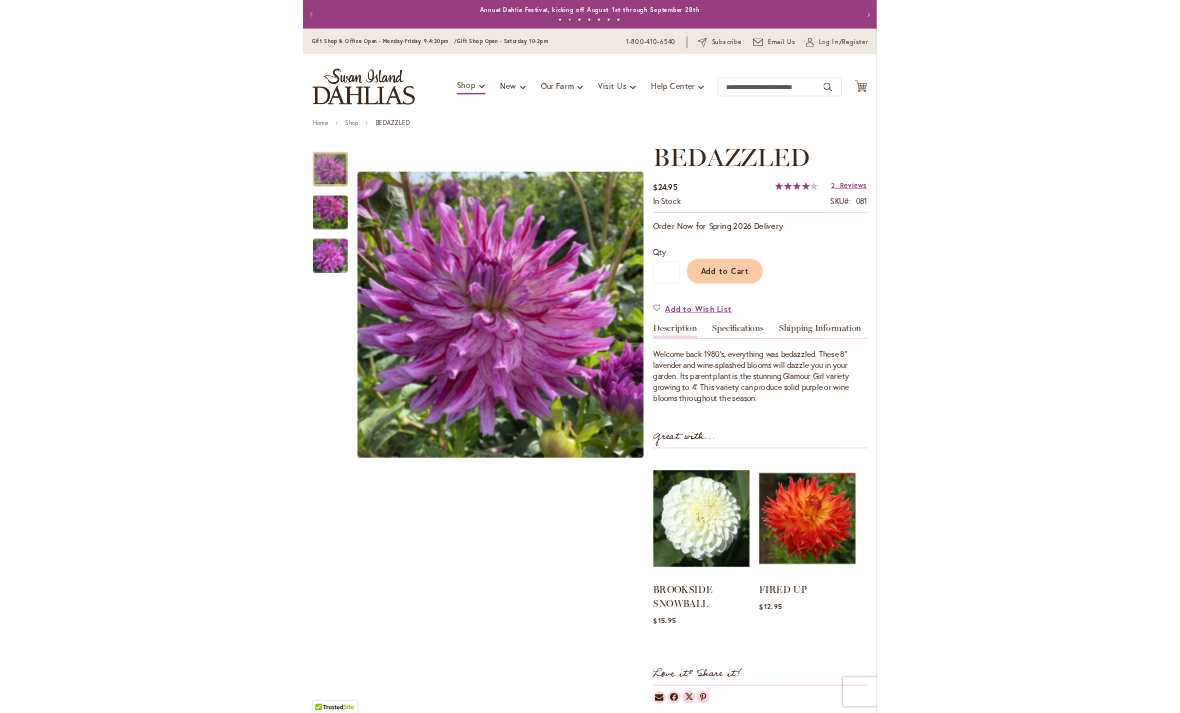 scroll, scrollTop: 0, scrollLeft: 0, axis: both 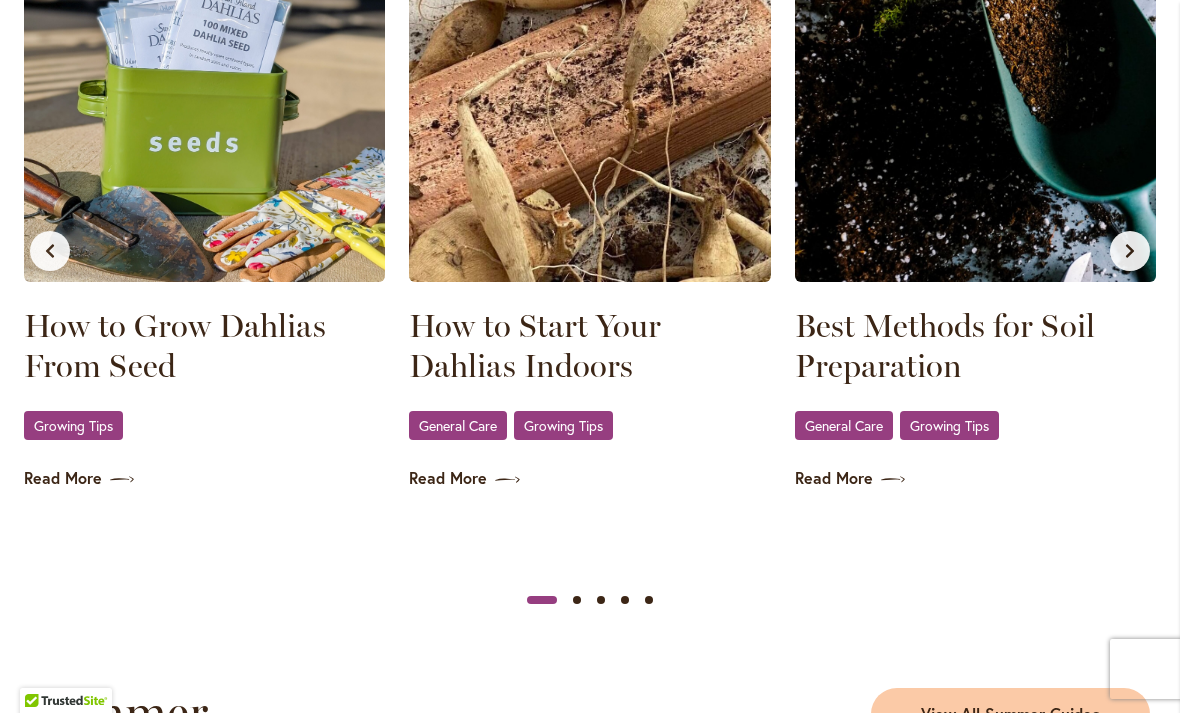 click on "Read More" at bounding box center [975, 478] 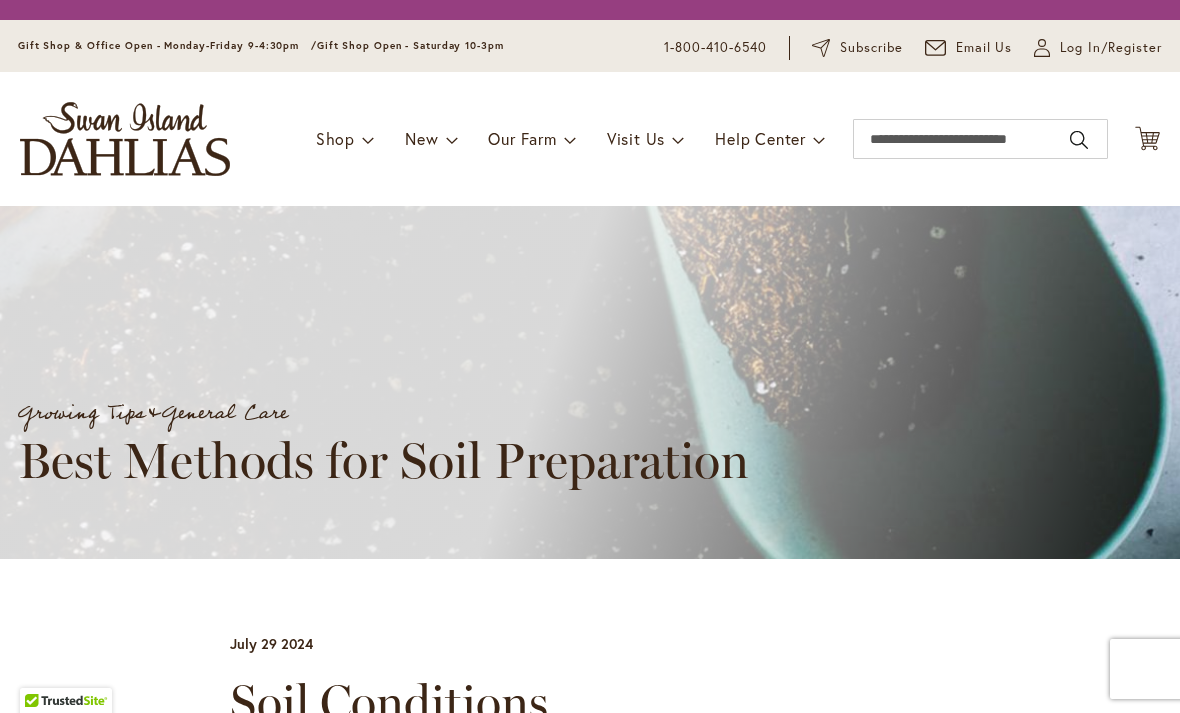 scroll, scrollTop: 0, scrollLeft: 0, axis: both 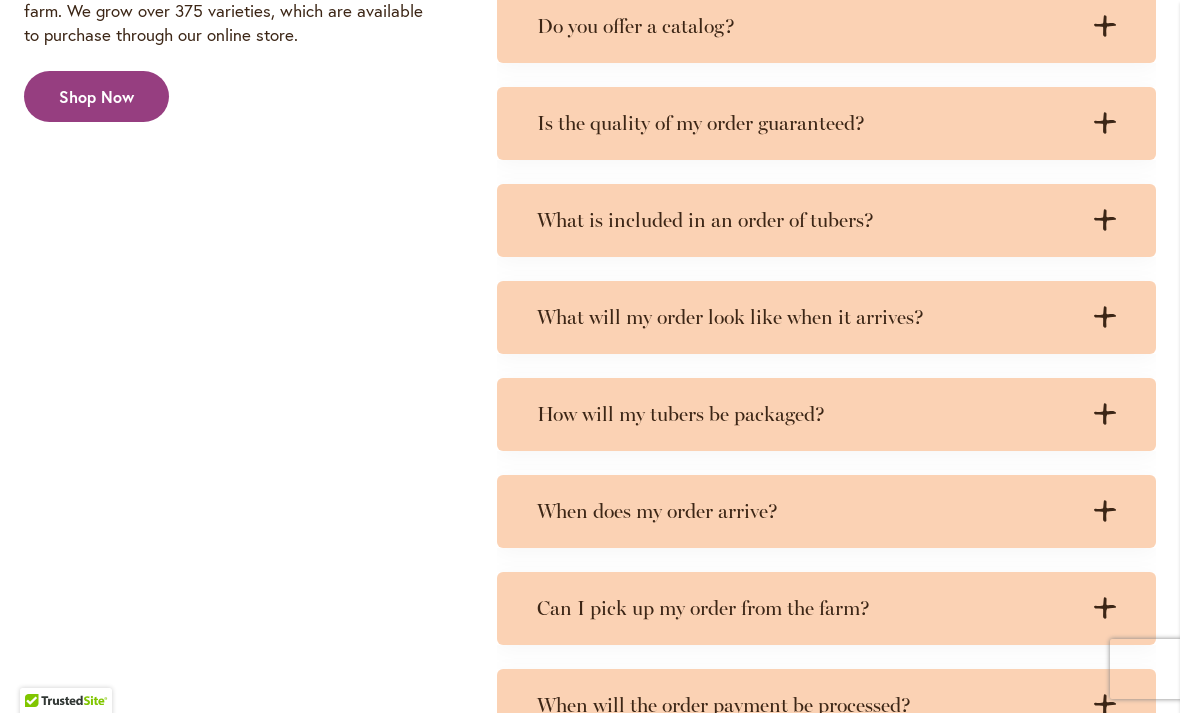 click on "What is included in an order of tubers?" at bounding box center [806, 220] 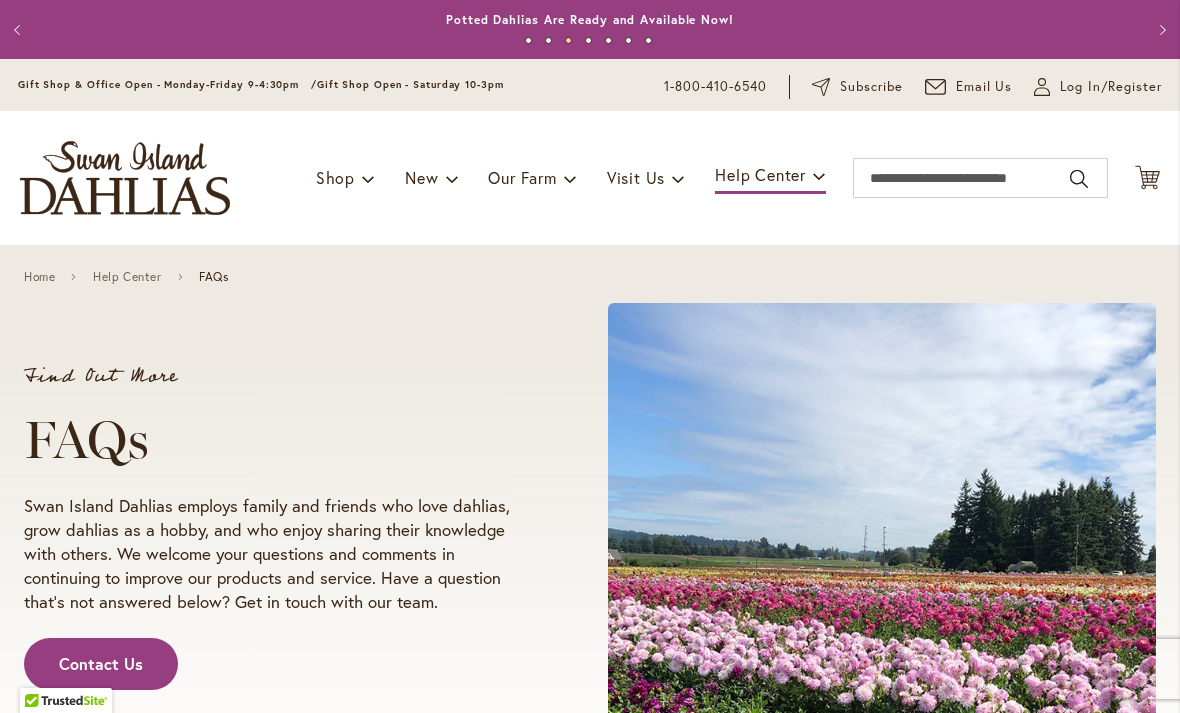 scroll, scrollTop: 0, scrollLeft: 0, axis: both 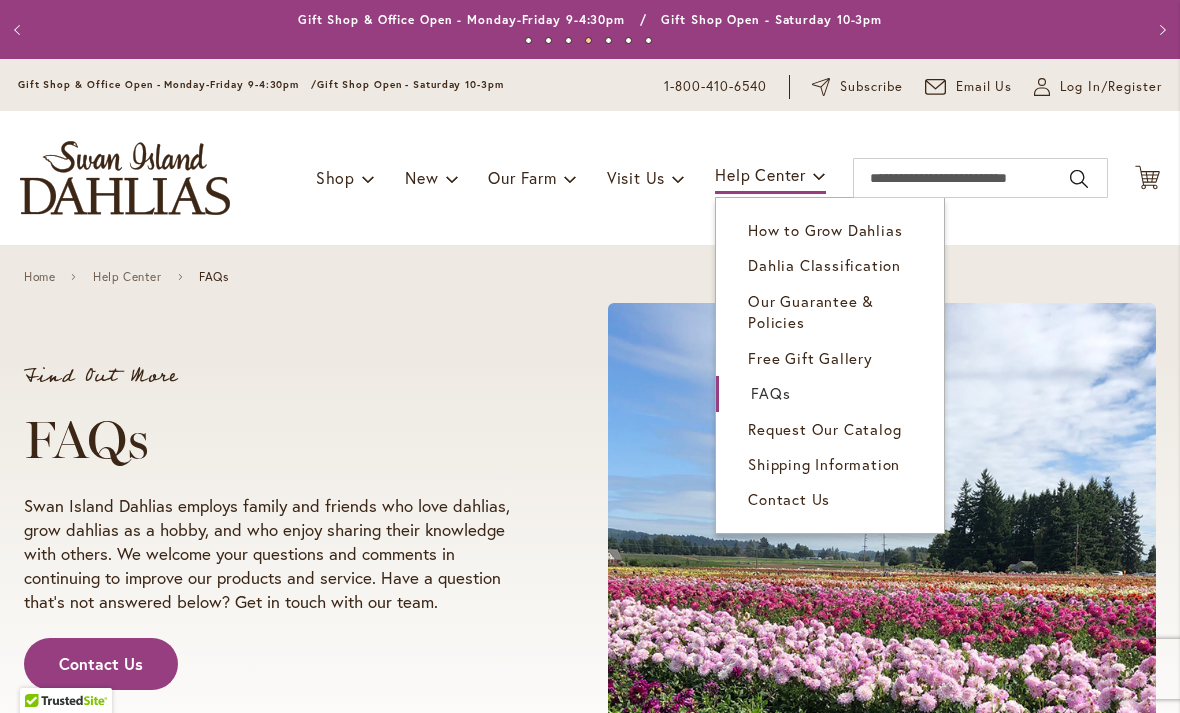 click on "How to Grow Dahlias" at bounding box center (825, 230) 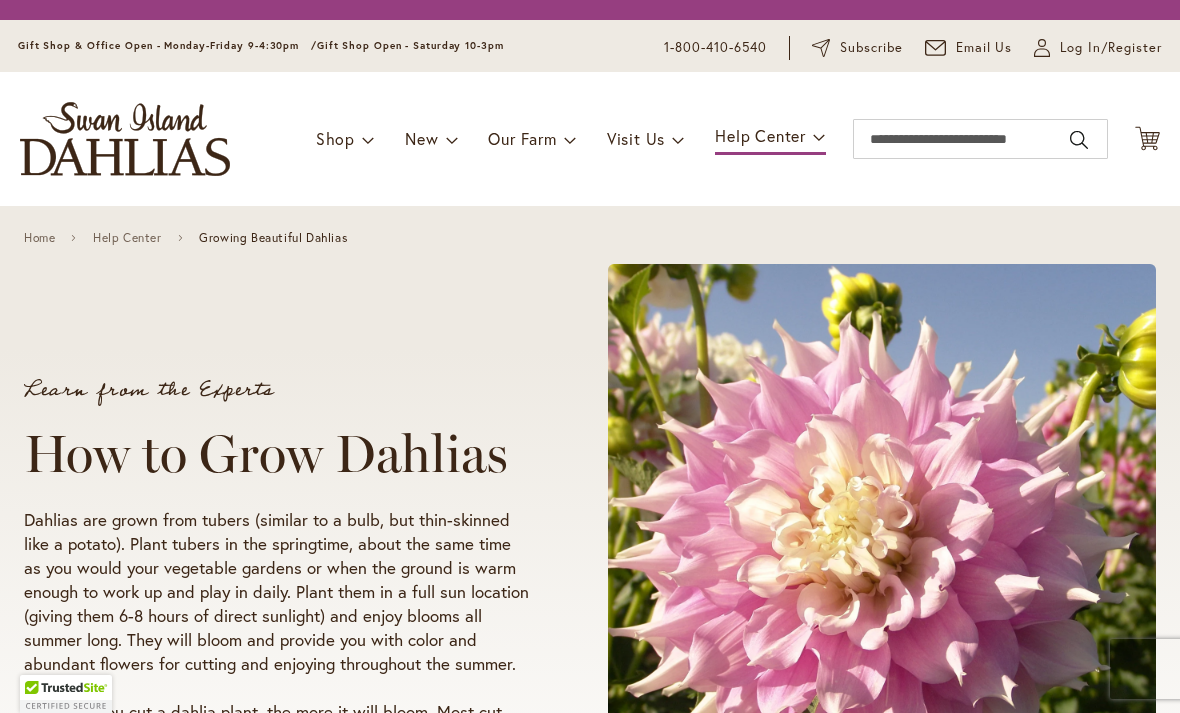 scroll, scrollTop: 0, scrollLeft: 0, axis: both 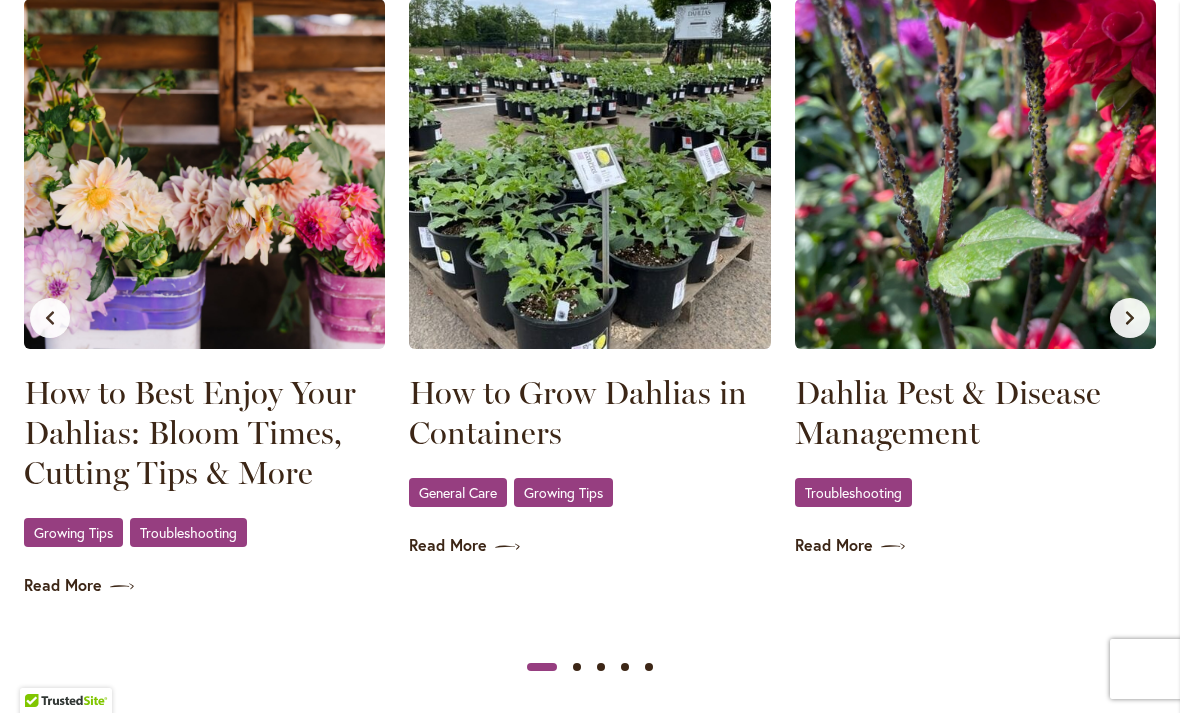 click on "How to Best Enjoy Your Dahlias: Bloom Times, Cutting Tips & More" at bounding box center [204, 433] 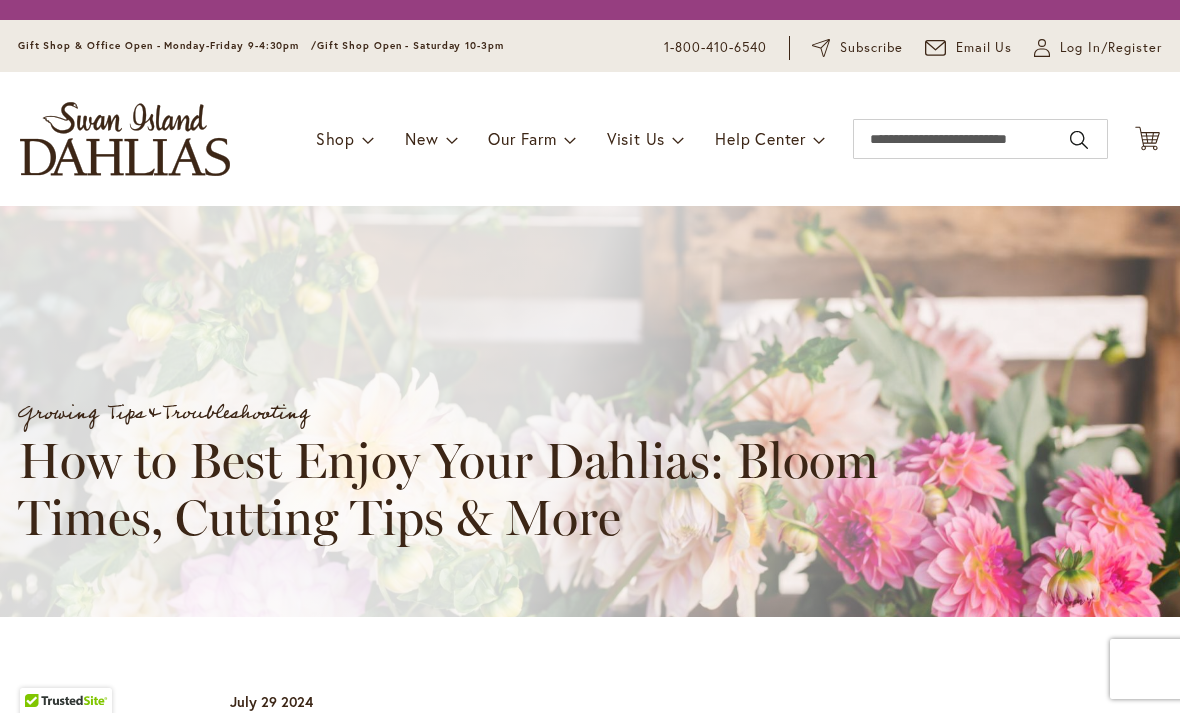 scroll, scrollTop: 0, scrollLeft: 0, axis: both 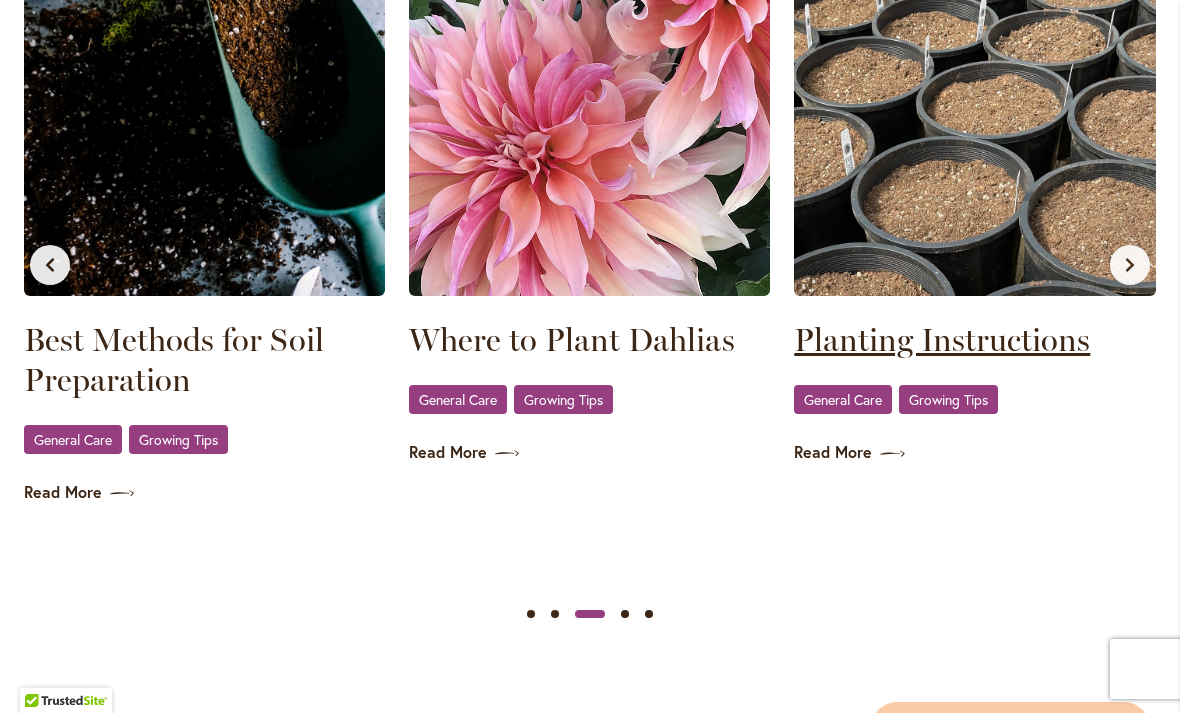click on "Planting Instructions" at bounding box center [974, 340] 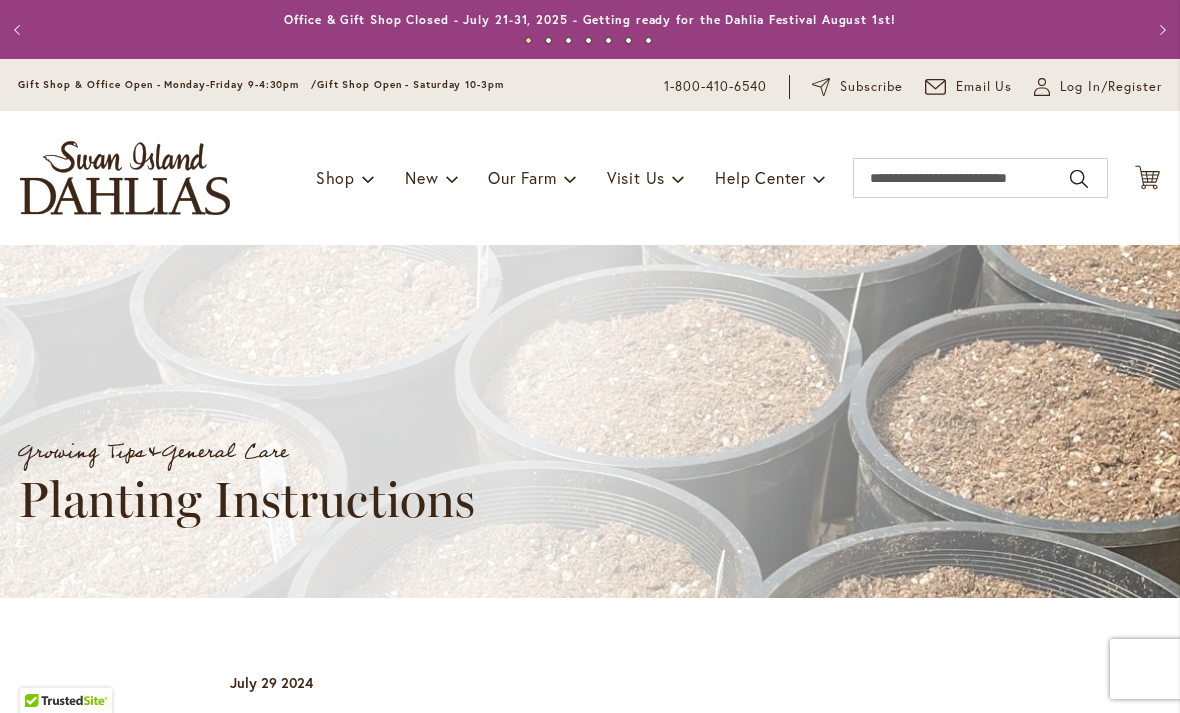 scroll, scrollTop: 0, scrollLeft: 0, axis: both 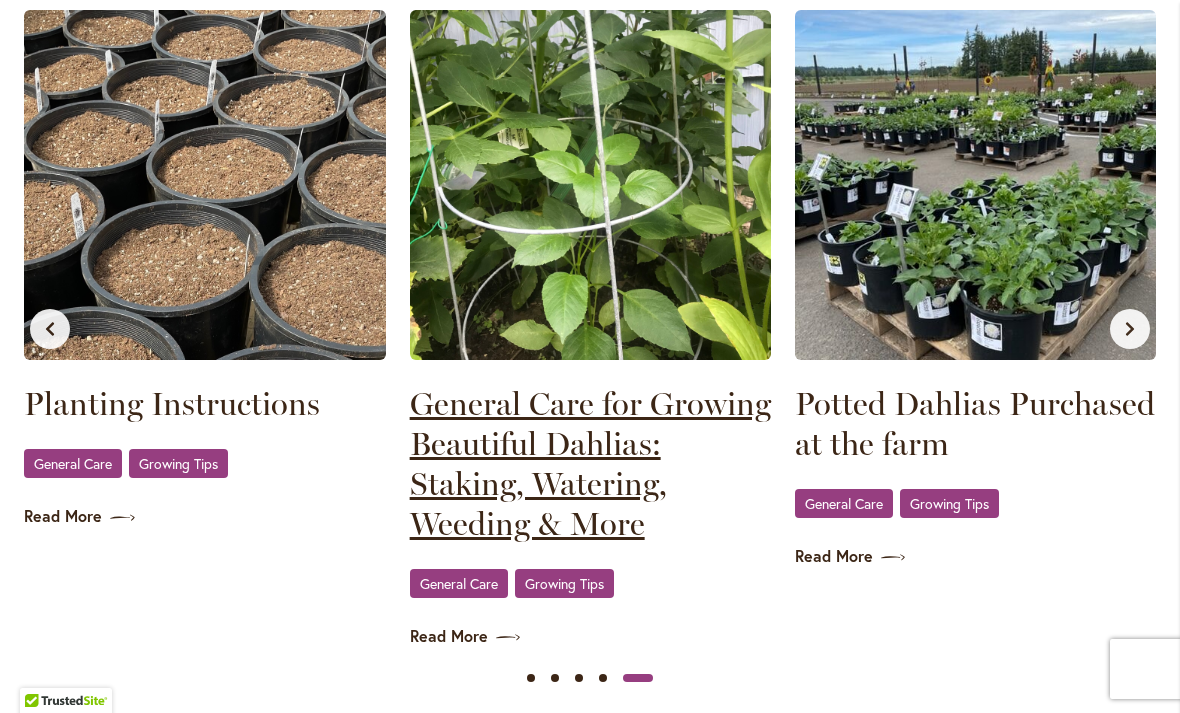 click on "General Care for Growing Beautiful Dahlias: Staking, Watering, Weeding & More" at bounding box center (590, 464) 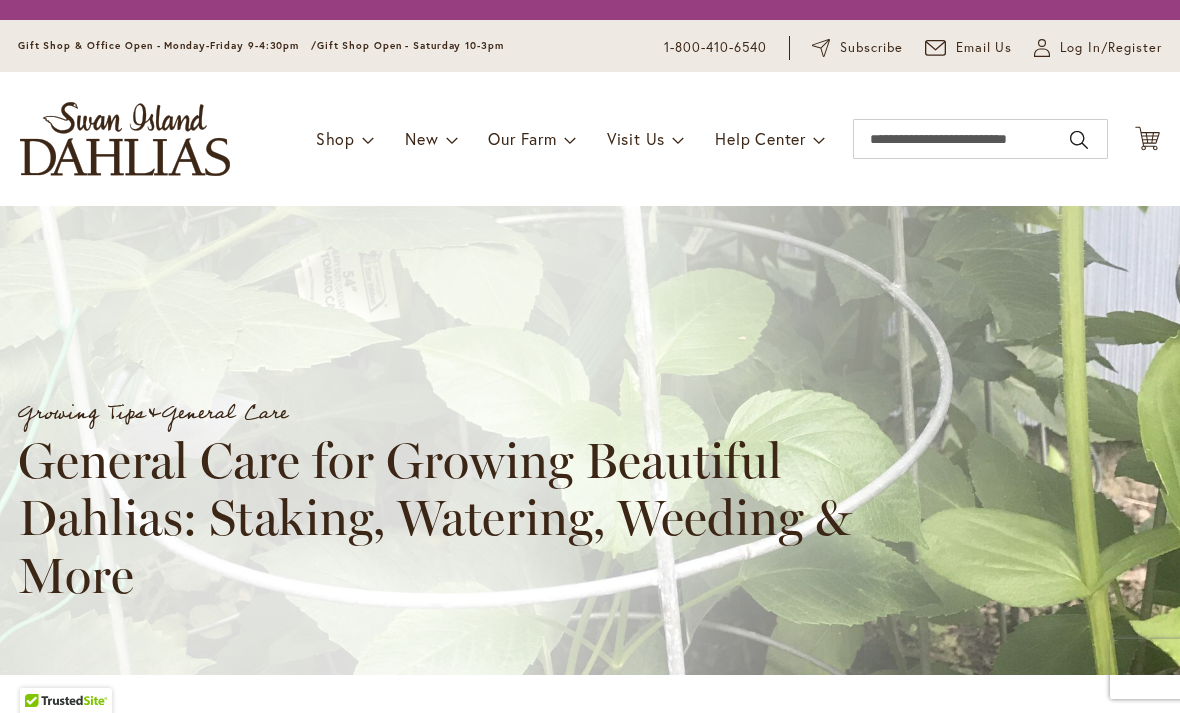 scroll, scrollTop: 0, scrollLeft: 0, axis: both 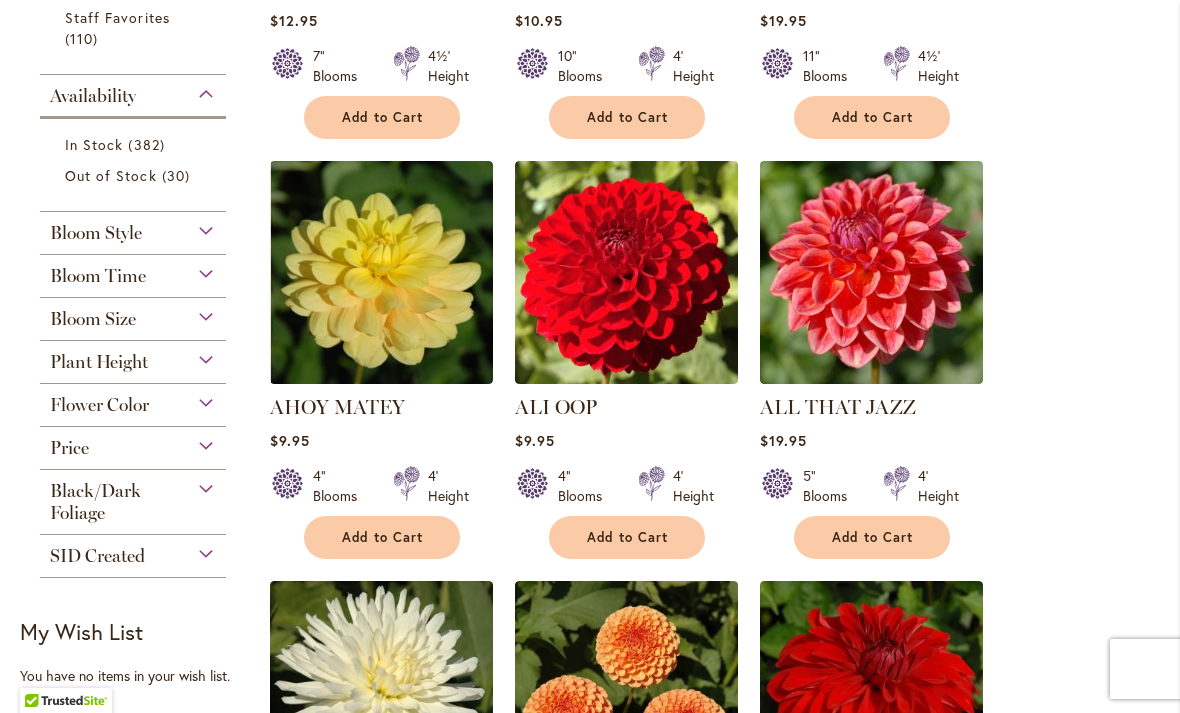 click on "Plant Height" at bounding box center [133, 357] 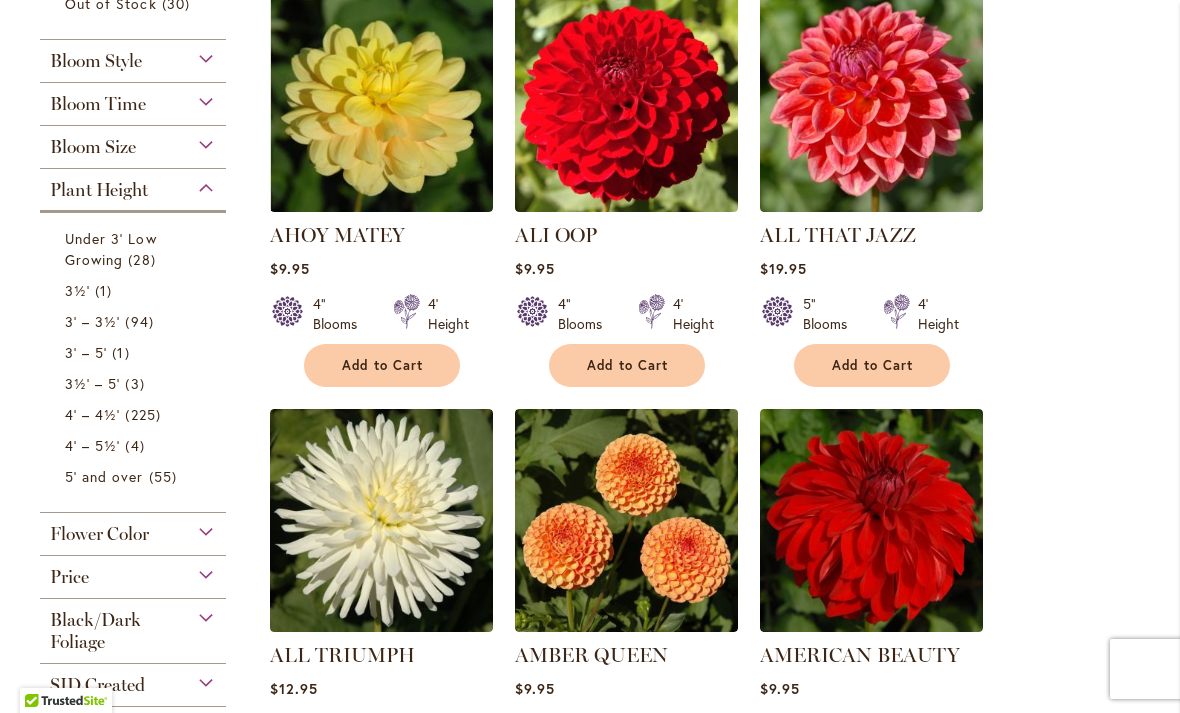 scroll, scrollTop: 931, scrollLeft: 0, axis: vertical 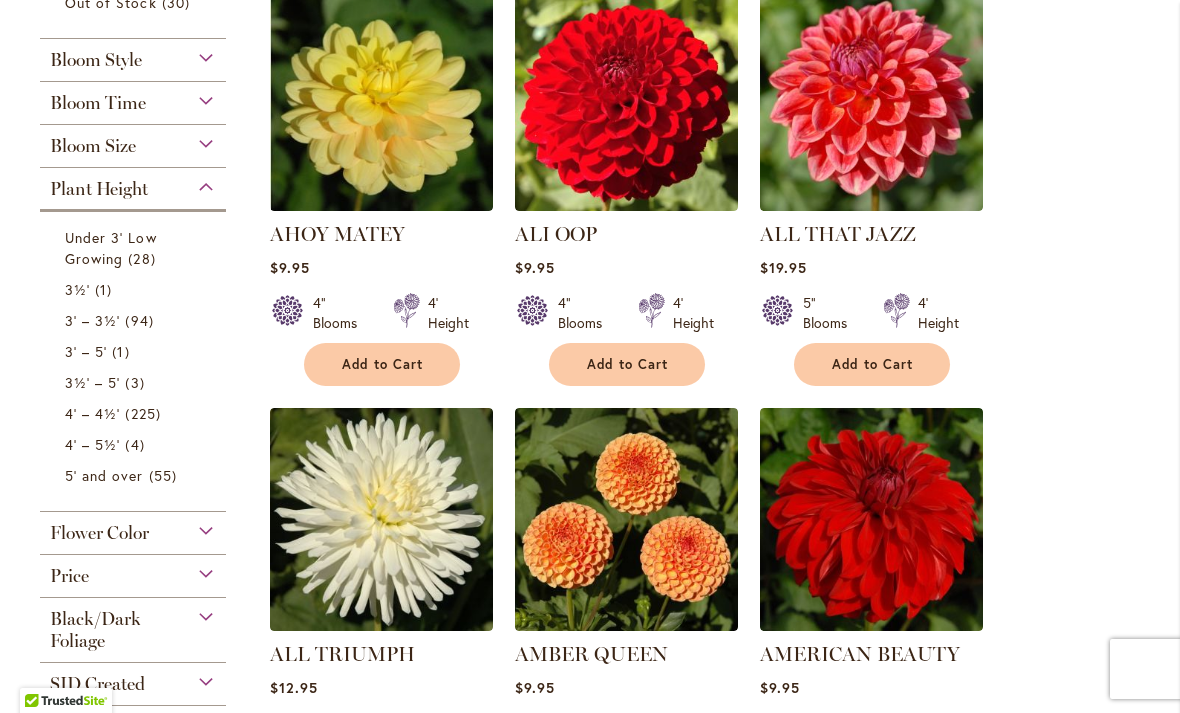 click on "Under 3' Low Growing
28
items" at bounding box center (135, 248) 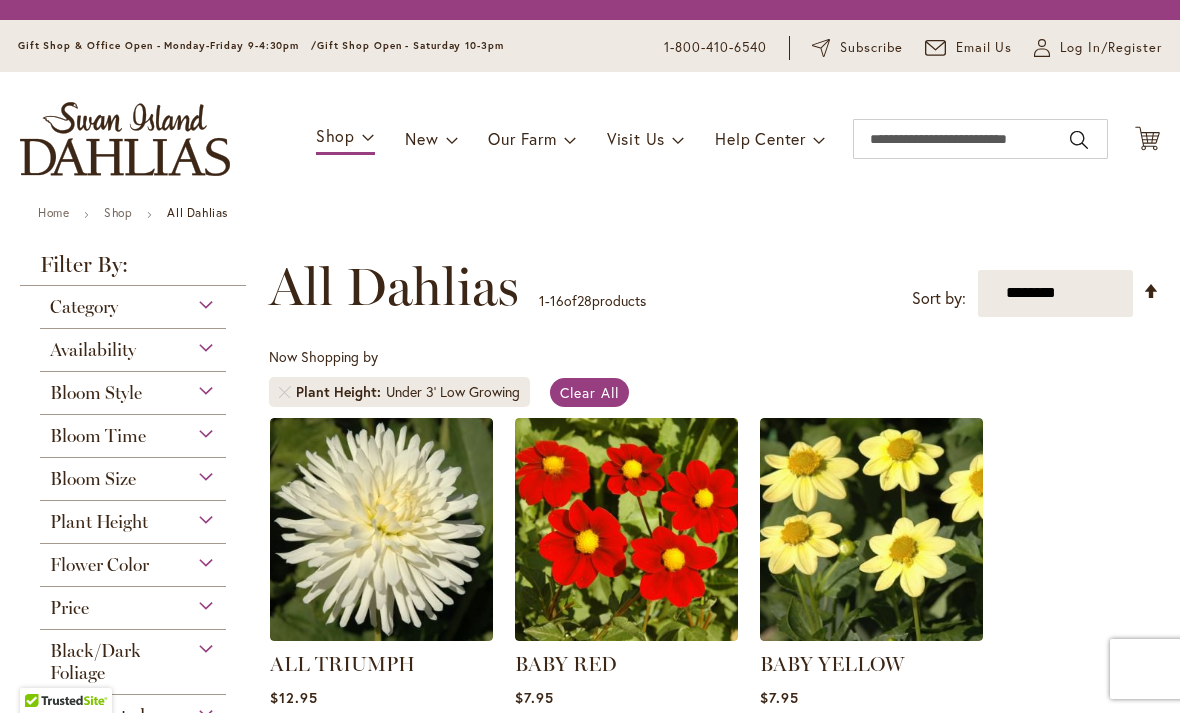scroll, scrollTop: 0, scrollLeft: 0, axis: both 